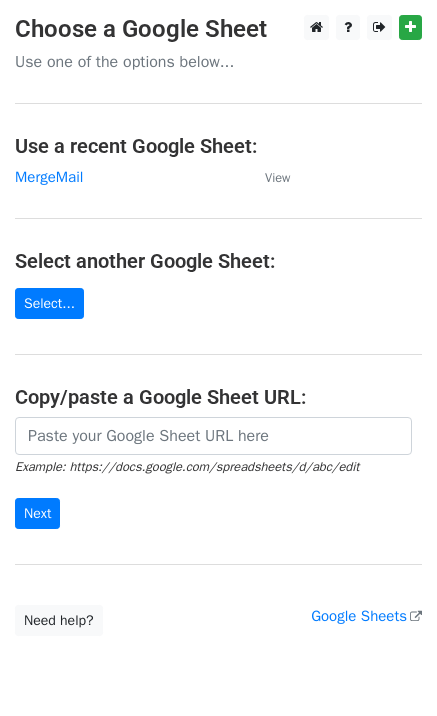 scroll, scrollTop: 0, scrollLeft: 0, axis: both 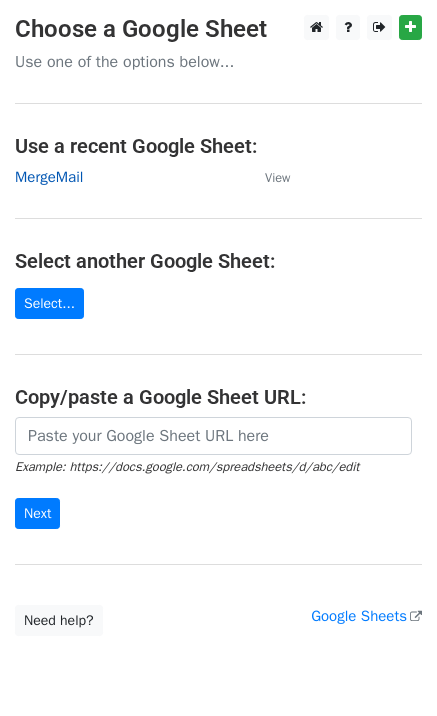 click on "MergeMail" at bounding box center [49, 177] 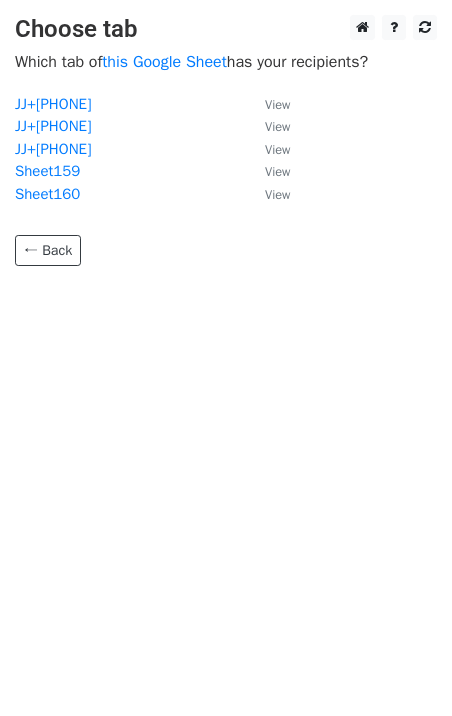scroll, scrollTop: 0, scrollLeft: 0, axis: both 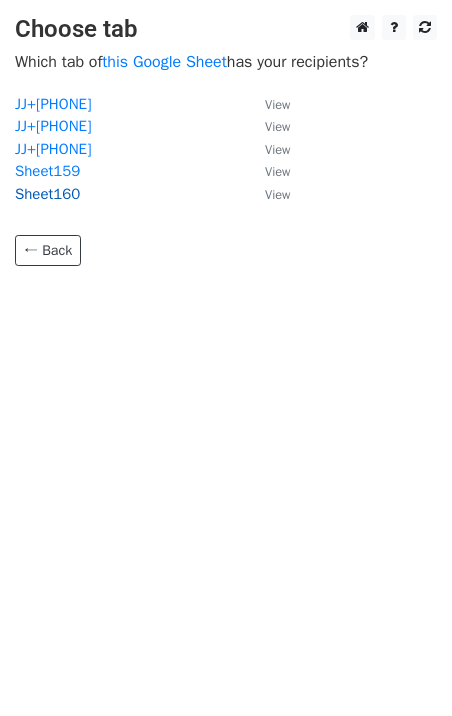 click on "Sheet160" at bounding box center [47, 194] 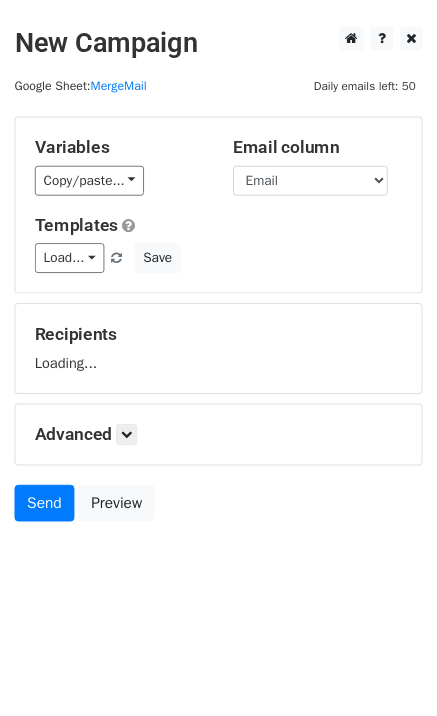 scroll, scrollTop: 0, scrollLeft: 0, axis: both 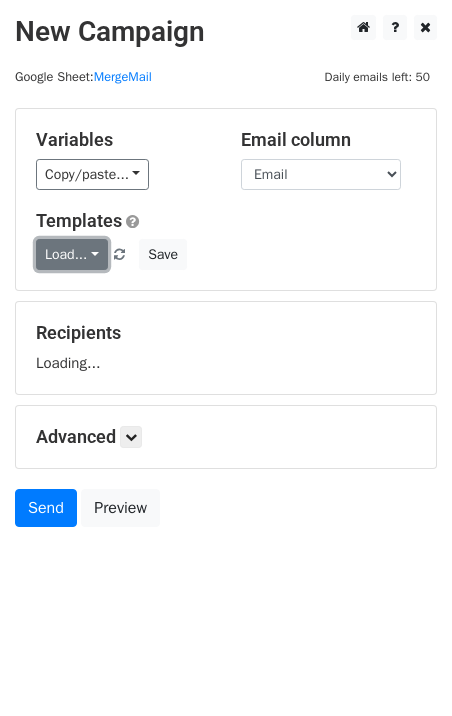 click on "Load..." at bounding box center [72, 254] 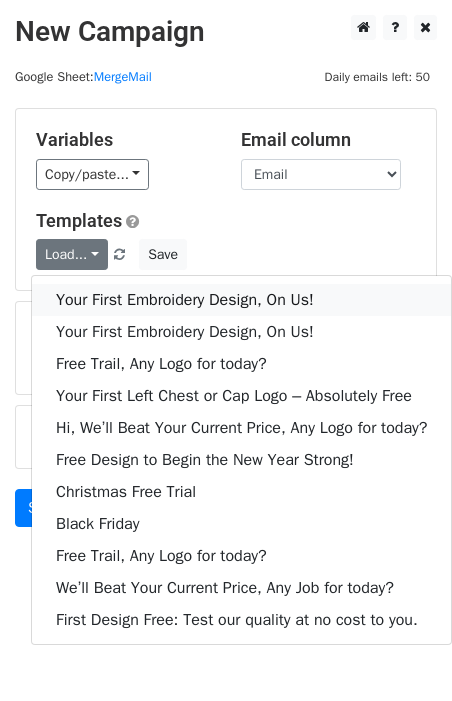 click on "Your First Embroidery Design, On Us!" at bounding box center [241, 300] 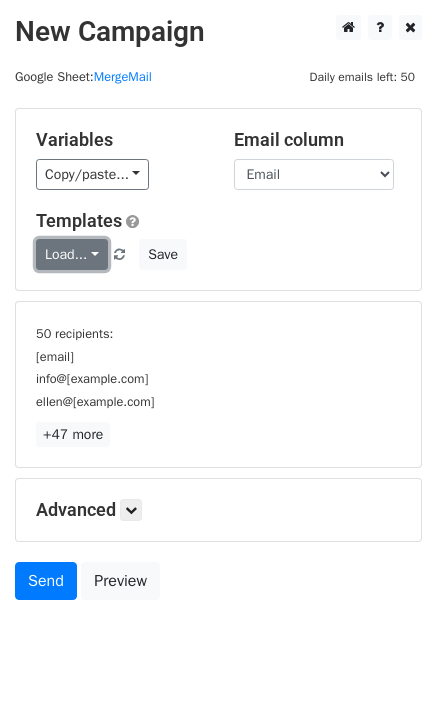 click on "Load..." at bounding box center [72, 254] 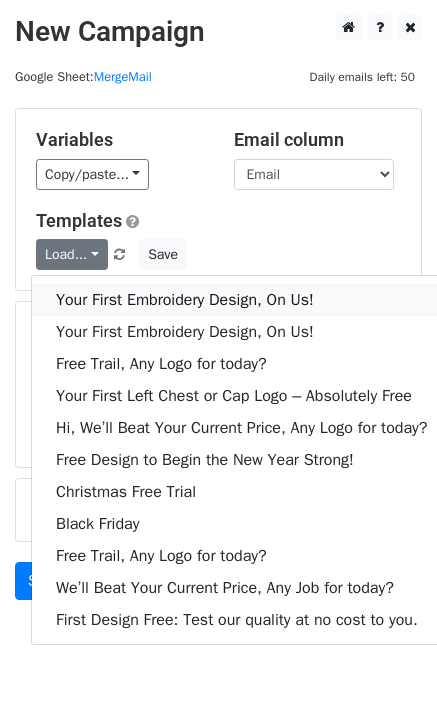 click on "Your First Embroidery Design, On Us!" at bounding box center [241, 300] 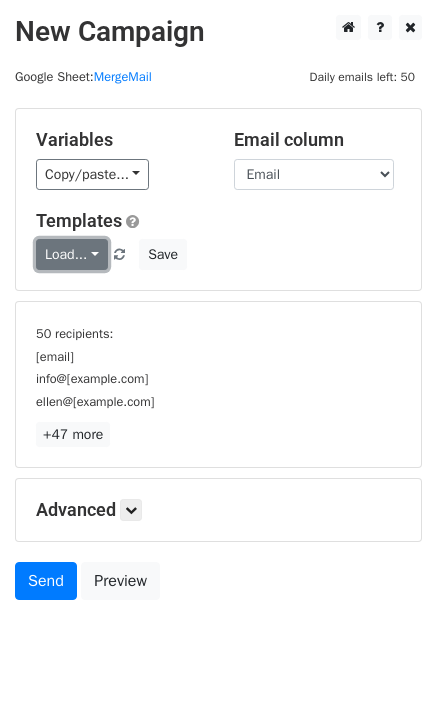 click on "Load..." at bounding box center [72, 254] 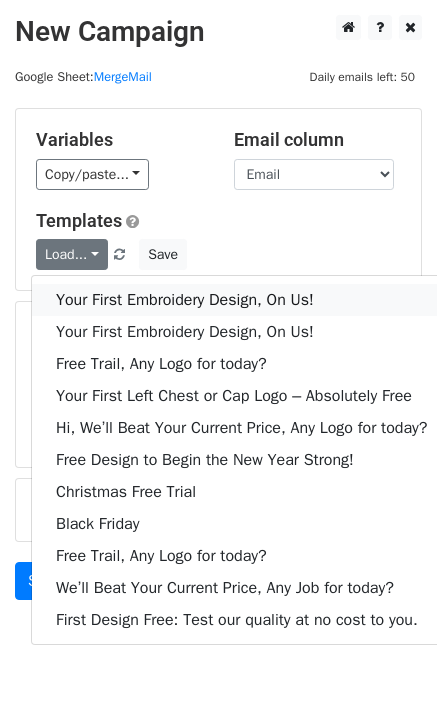 click on "Your First Embroidery Design, On Us!" at bounding box center [241, 300] 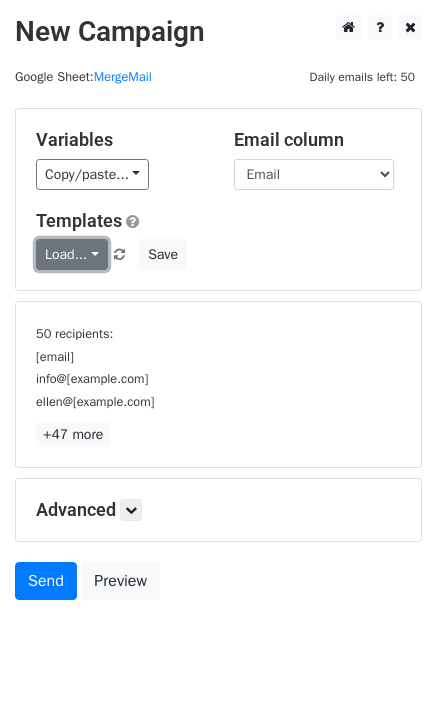 click on "Load..." at bounding box center [72, 254] 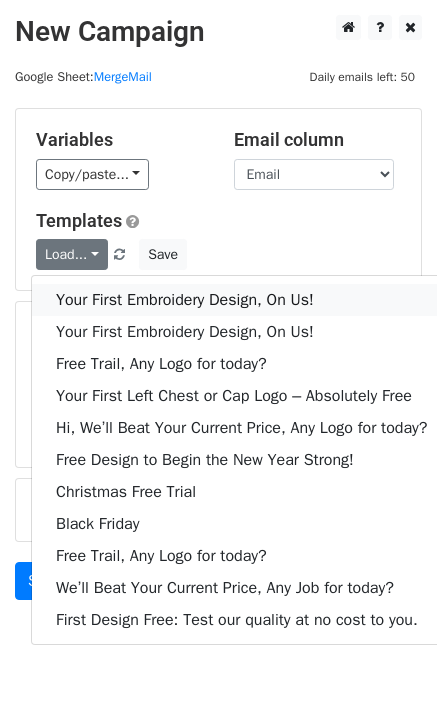 drag, startPoint x: 104, startPoint y: 305, endPoint x: 69, endPoint y: 325, distance: 40.311287 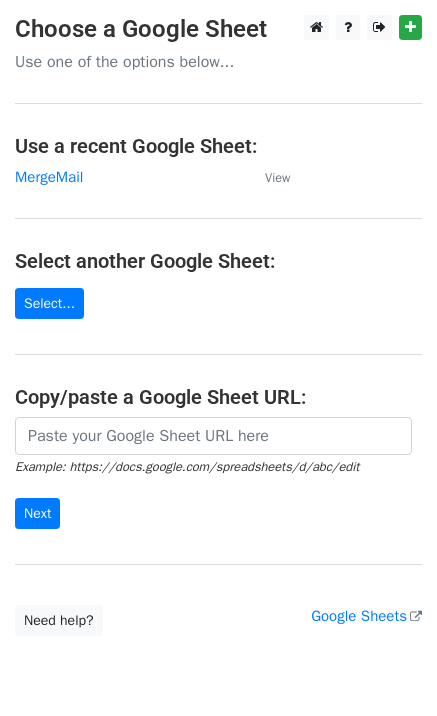 scroll, scrollTop: 0, scrollLeft: 0, axis: both 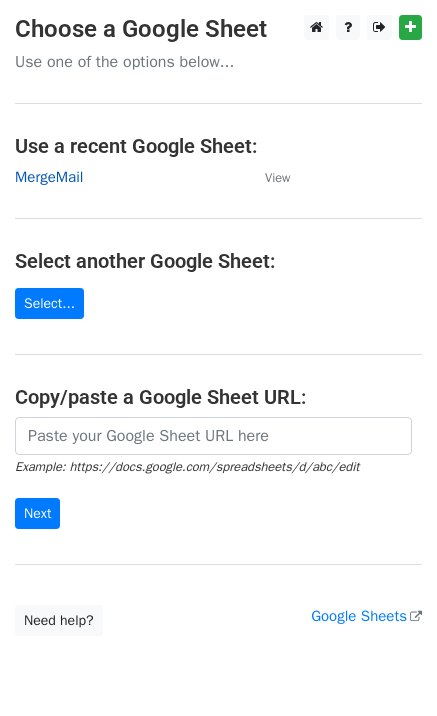 click on "MergeMail" at bounding box center [49, 177] 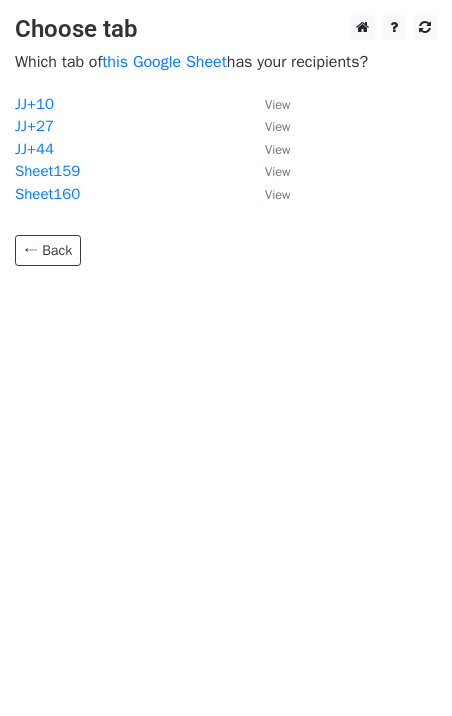 scroll, scrollTop: 0, scrollLeft: 0, axis: both 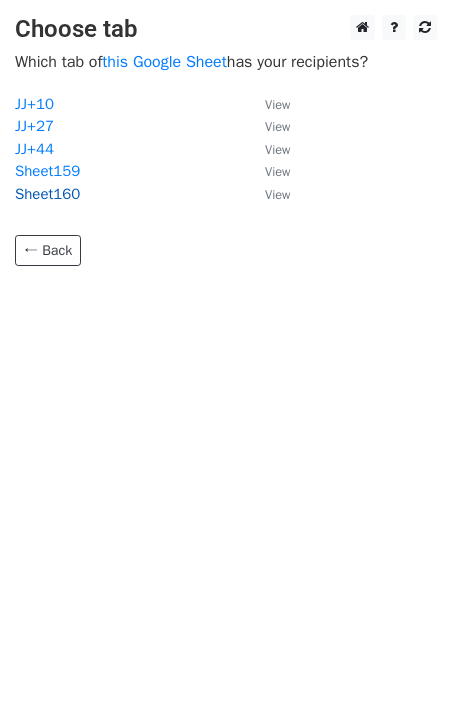 click on "Sheet160" at bounding box center (47, 194) 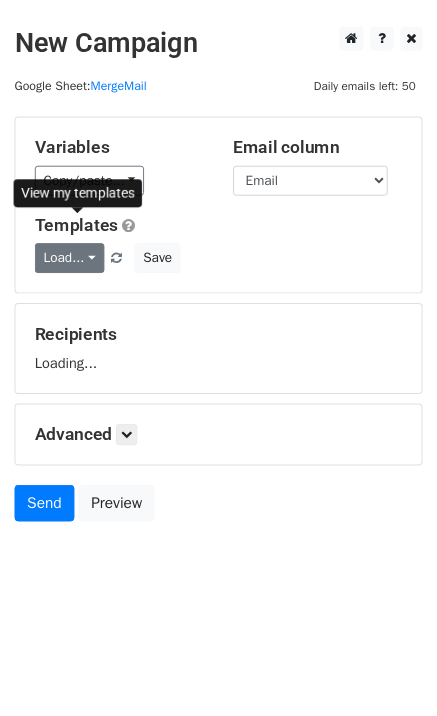 scroll, scrollTop: 0, scrollLeft: 0, axis: both 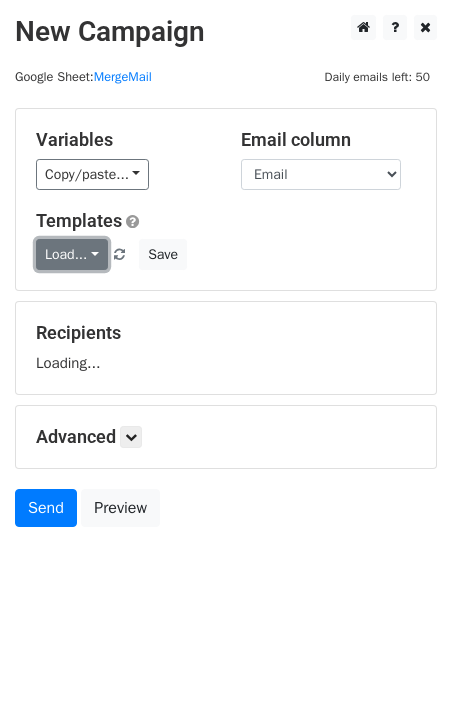 click on "Load..." at bounding box center [72, 254] 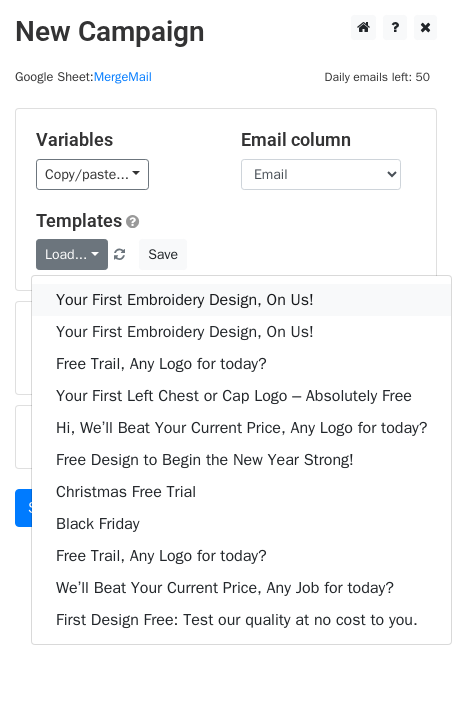click on "Your First Embroidery Design, On Us!" at bounding box center (241, 300) 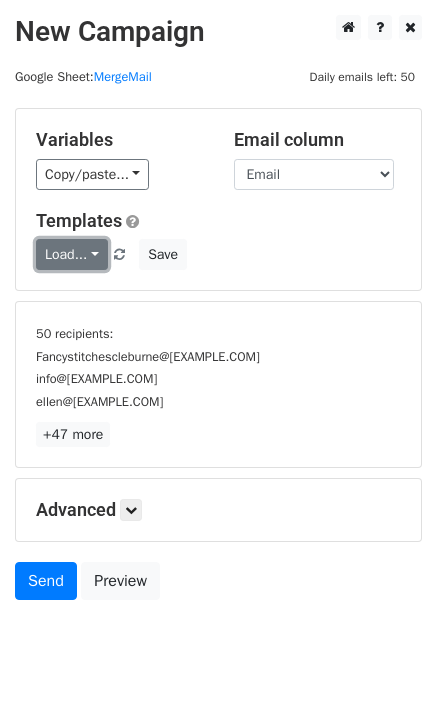 click on "Load..." at bounding box center [72, 254] 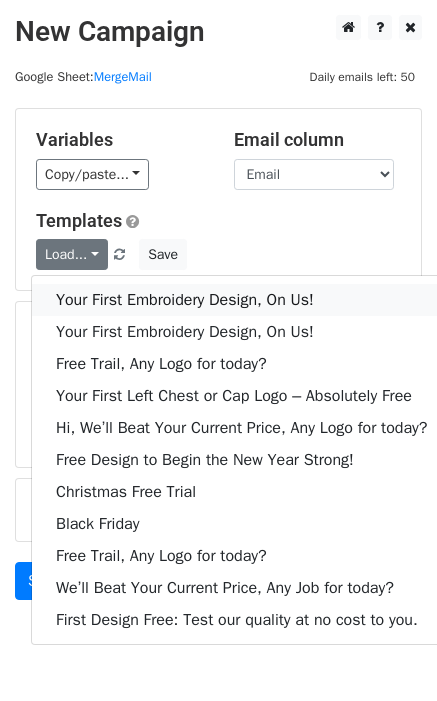 click on "Your First Embroidery Design, On Us!" at bounding box center [241, 300] 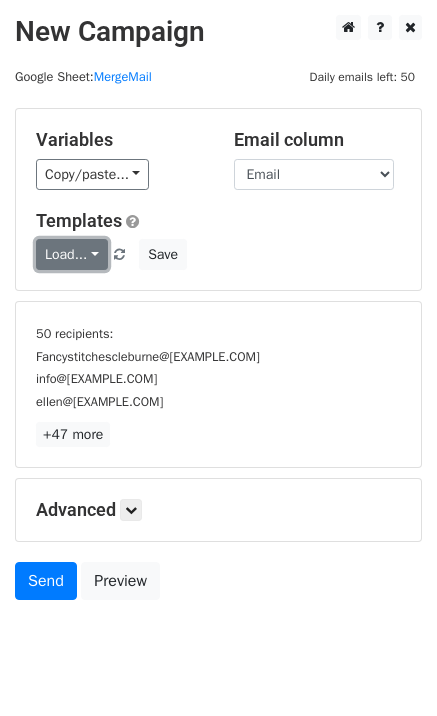 click on "Load..." at bounding box center (72, 254) 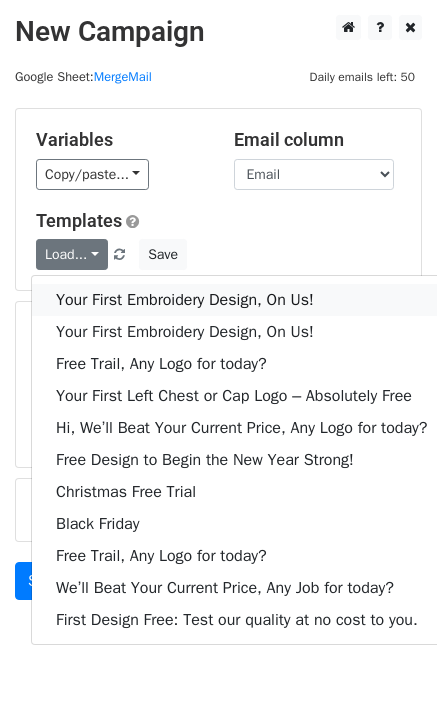 click on "Your First Embroidery Design, On Us!" at bounding box center (241, 300) 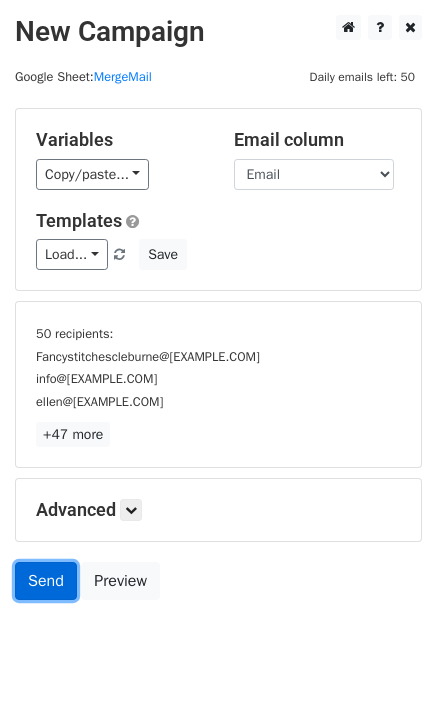 click on "Send" at bounding box center (46, 581) 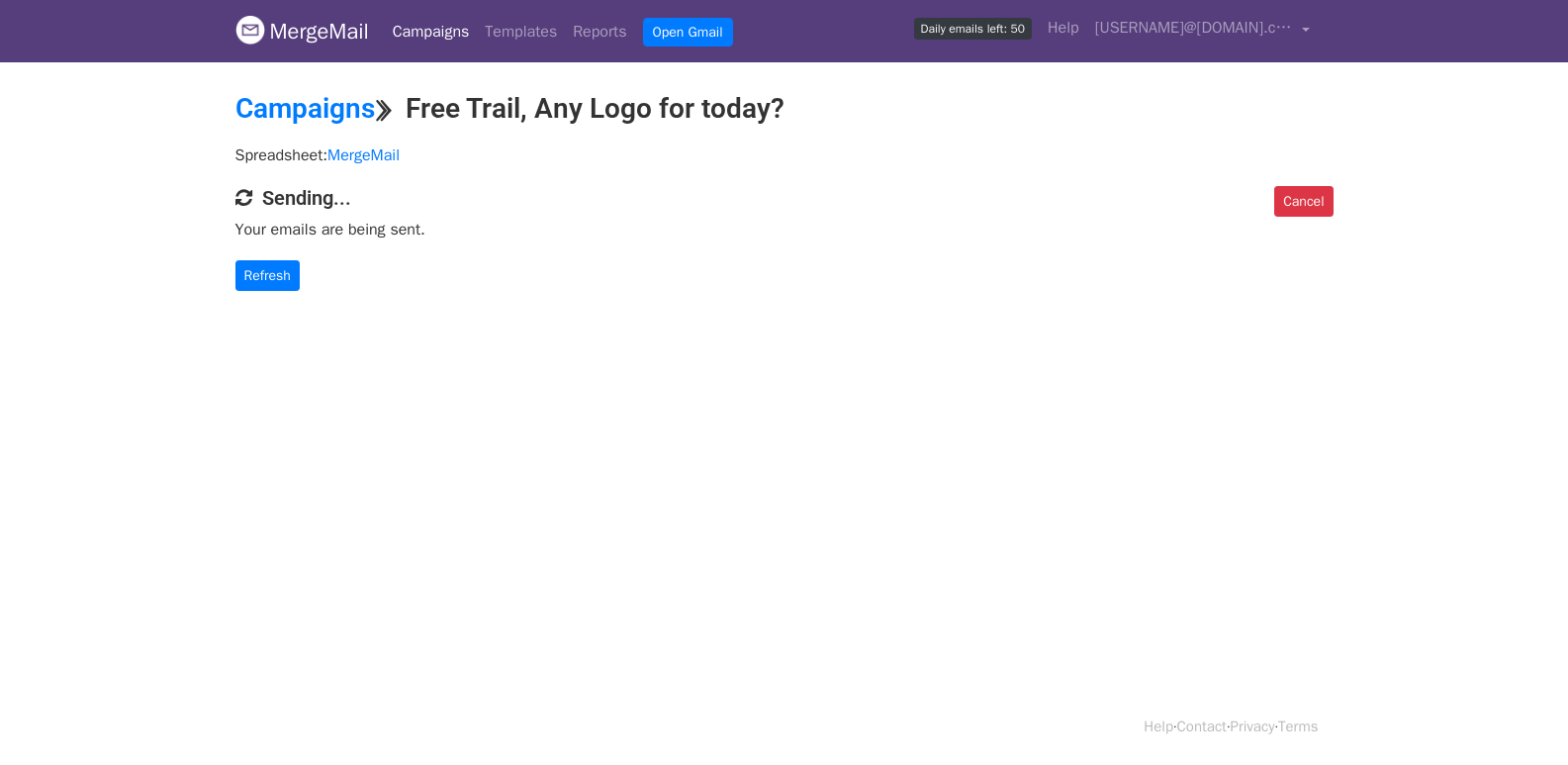 scroll, scrollTop: 0, scrollLeft: 0, axis: both 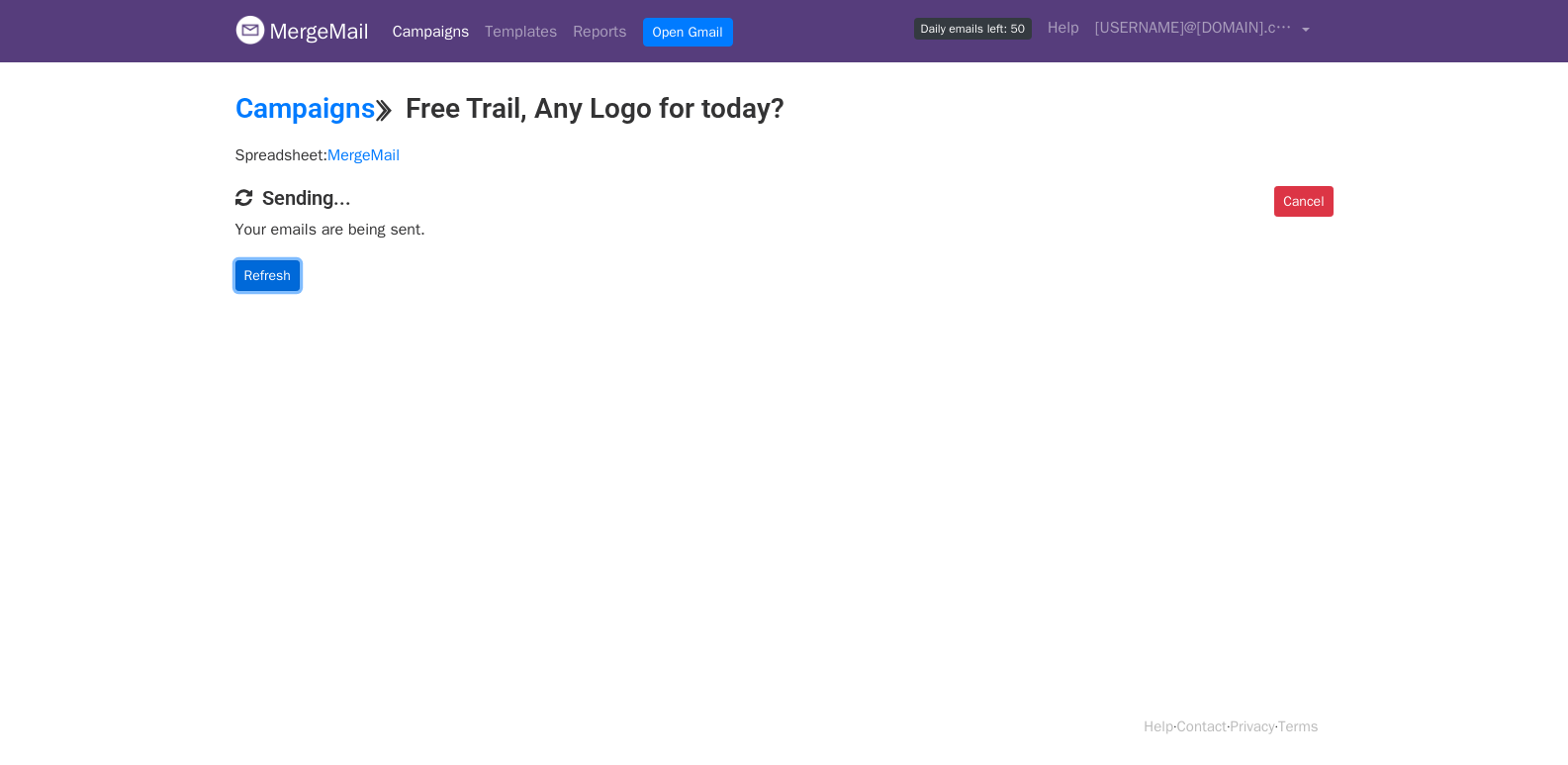 click on "Refresh" at bounding box center (267, 275) 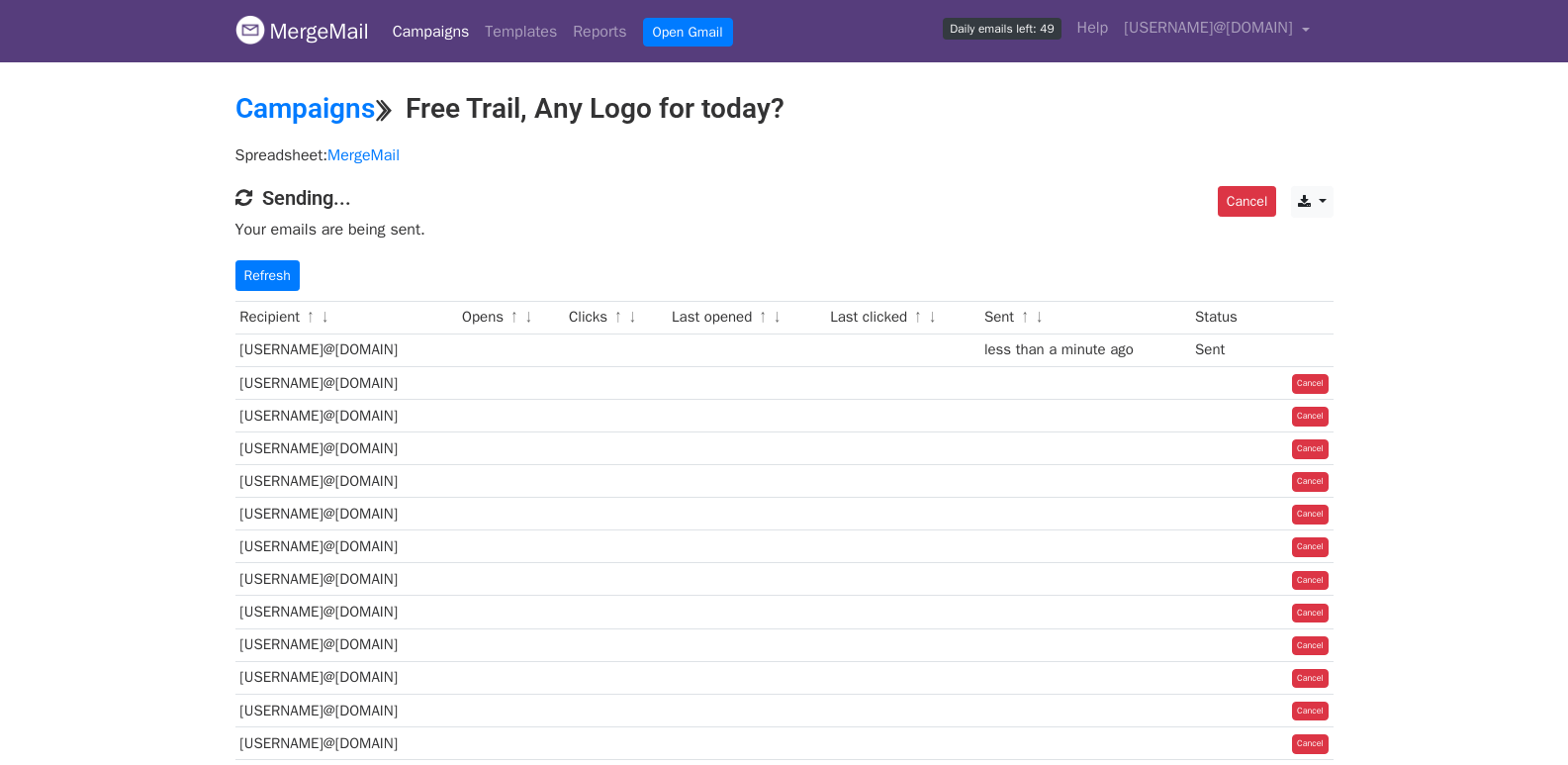 scroll, scrollTop: 0, scrollLeft: 0, axis: both 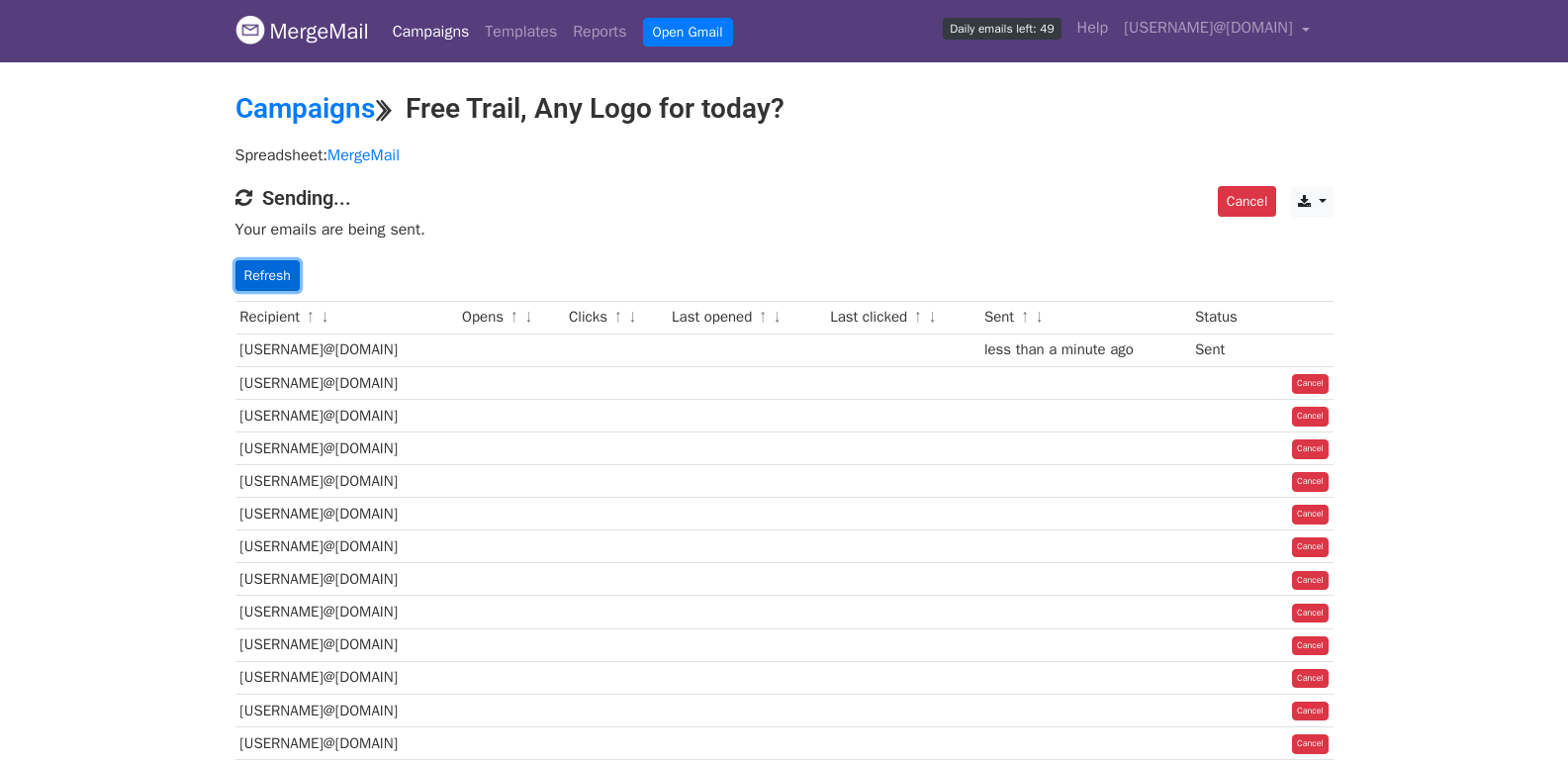 click on "Refresh" at bounding box center (267, 275) 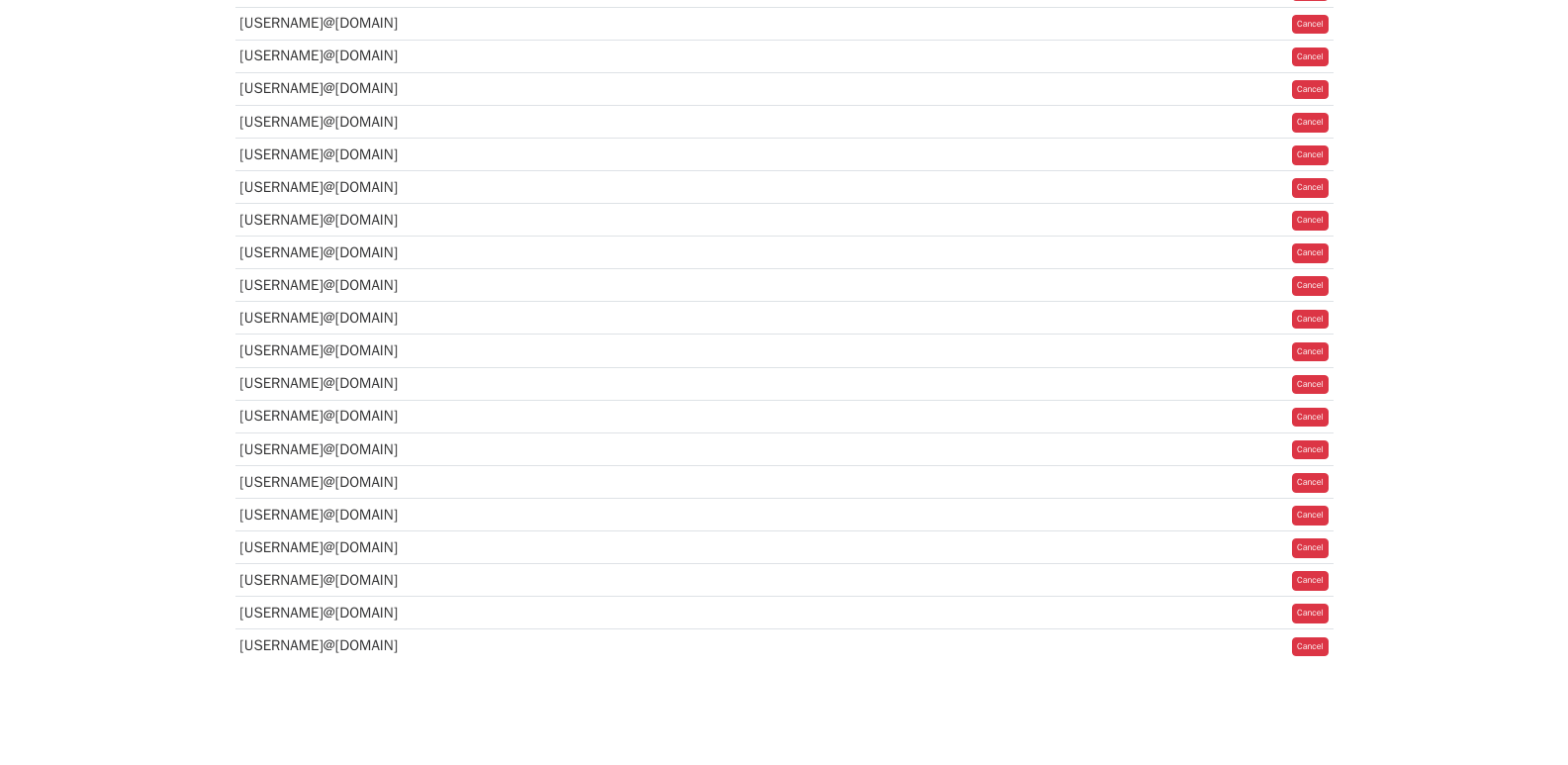 scroll, scrollTop: 0, scrollLeft: 0, axis: both 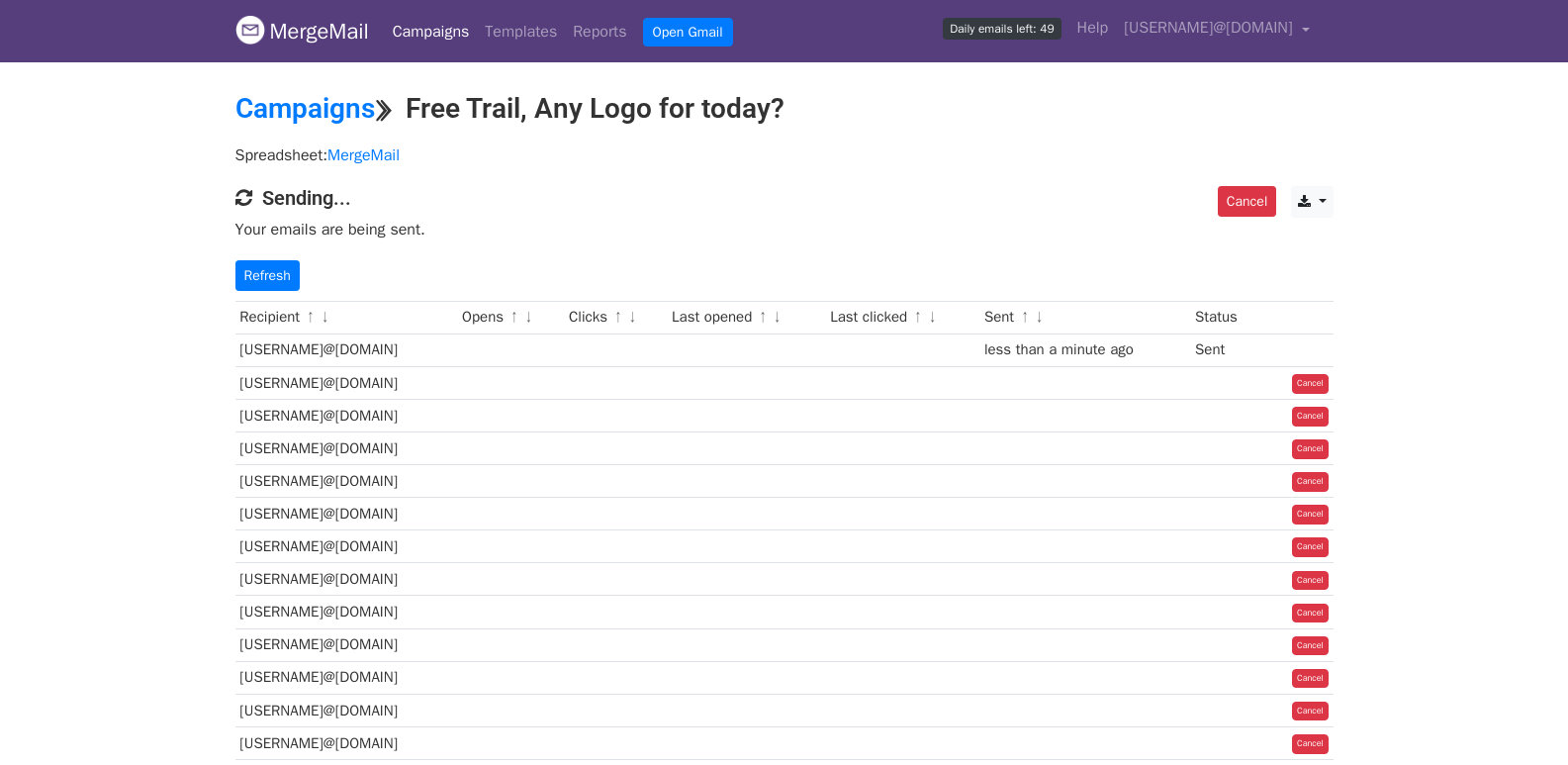 drag, startPoint x: 0, startPoint y: 291, endPoint x: 670, endPoint y: 244, distance: 671.6465 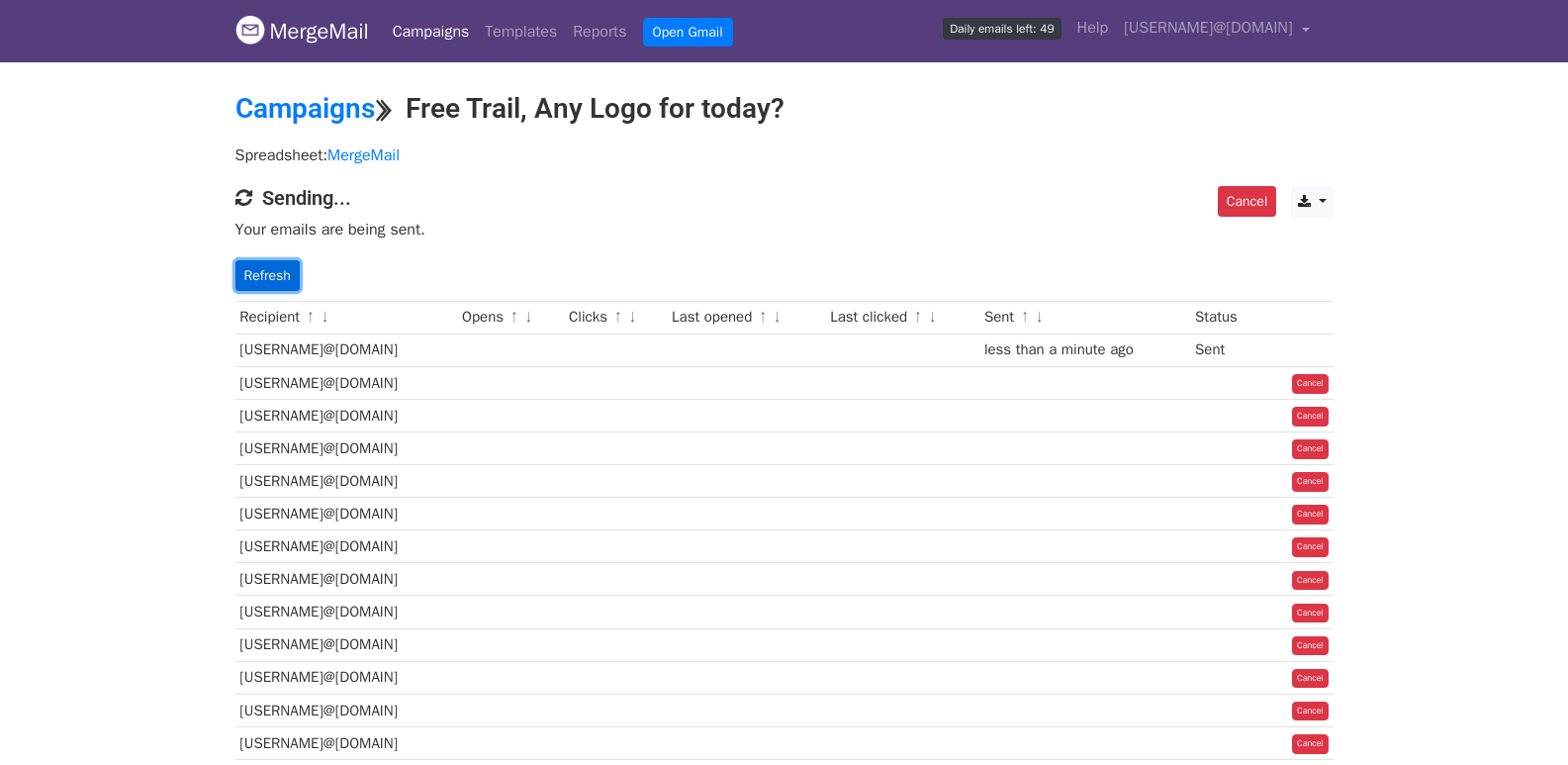 click on "Refresh" at bounding box center [267, 275] 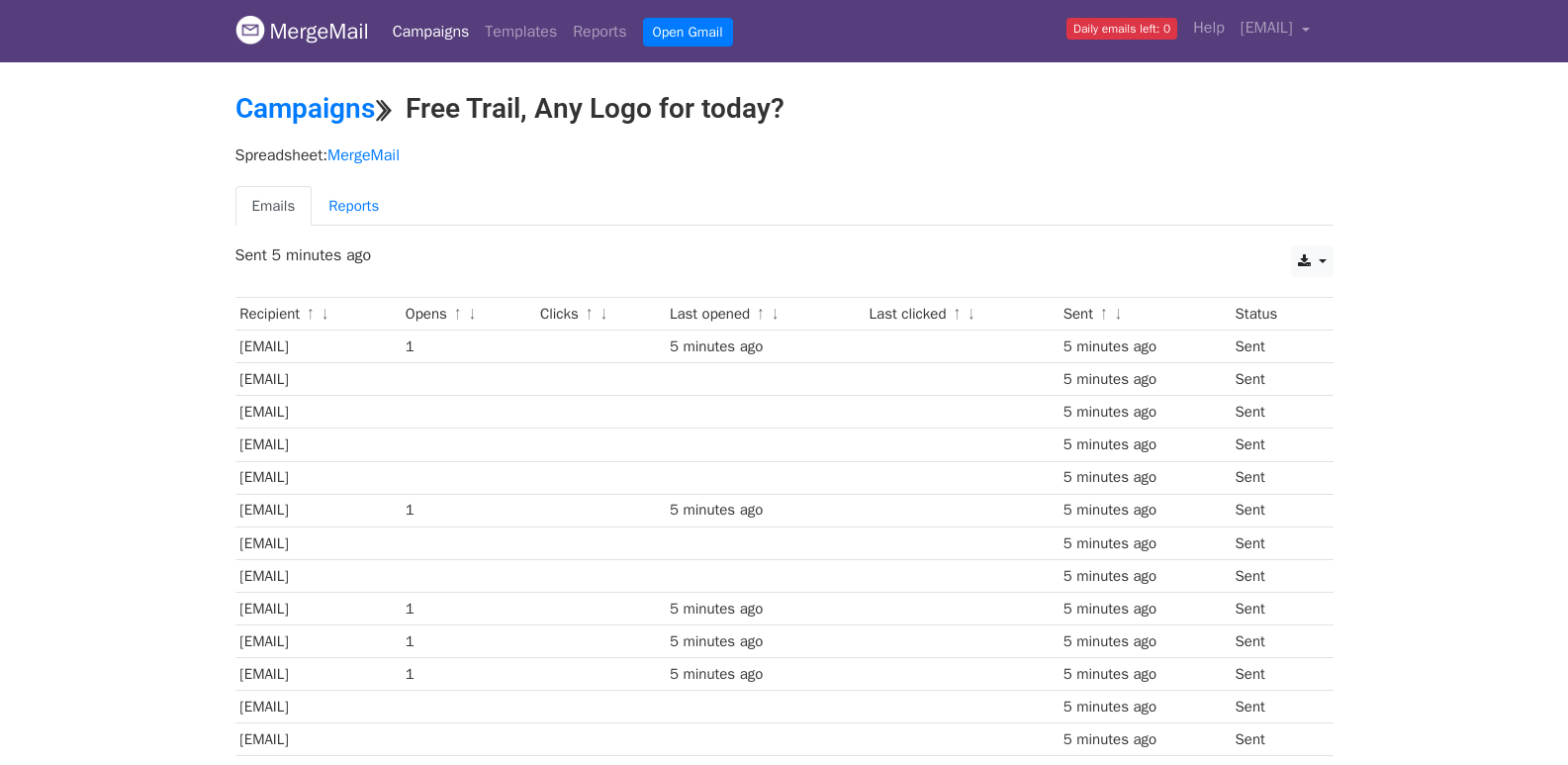 scroll, scrollTop: 0, scrollLeft: 0, axis: both 